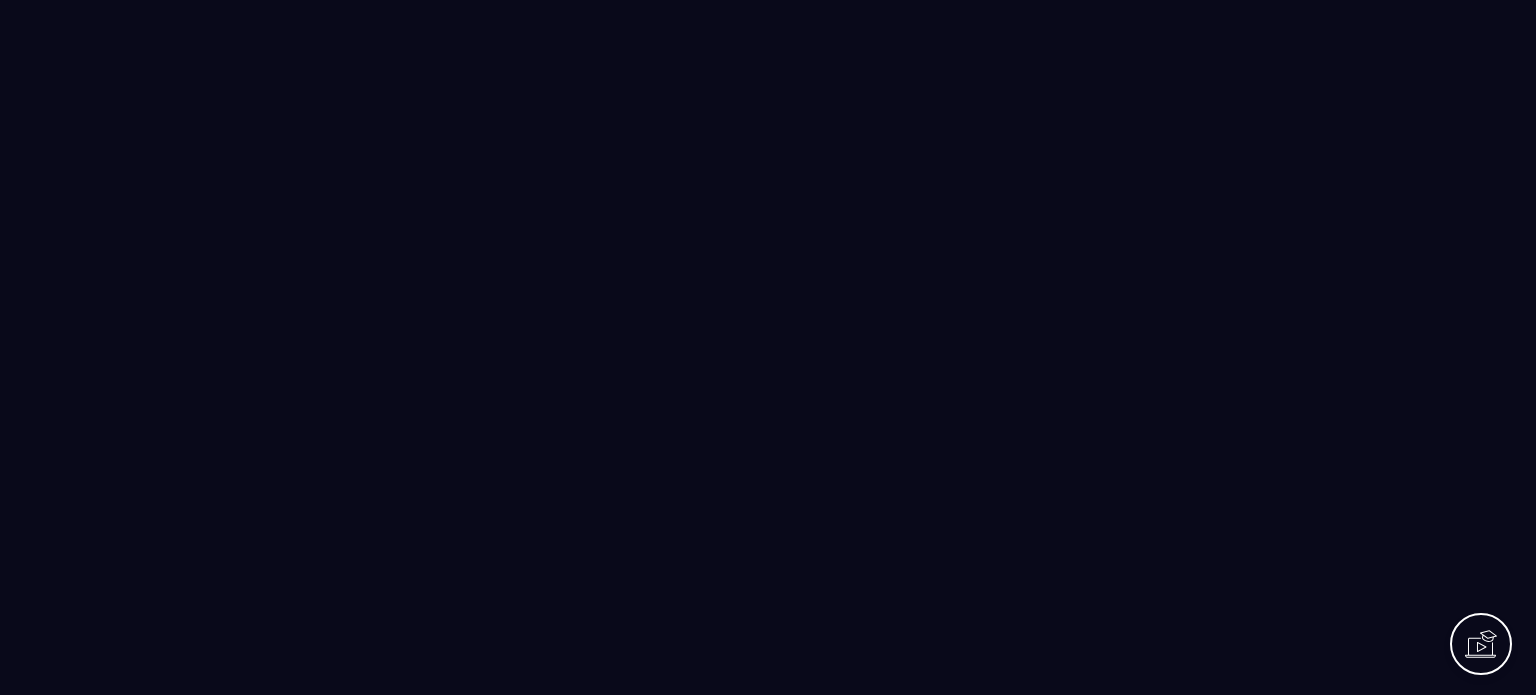 scroll, scrollTop: 0, scrollLeft: 0, axis: both 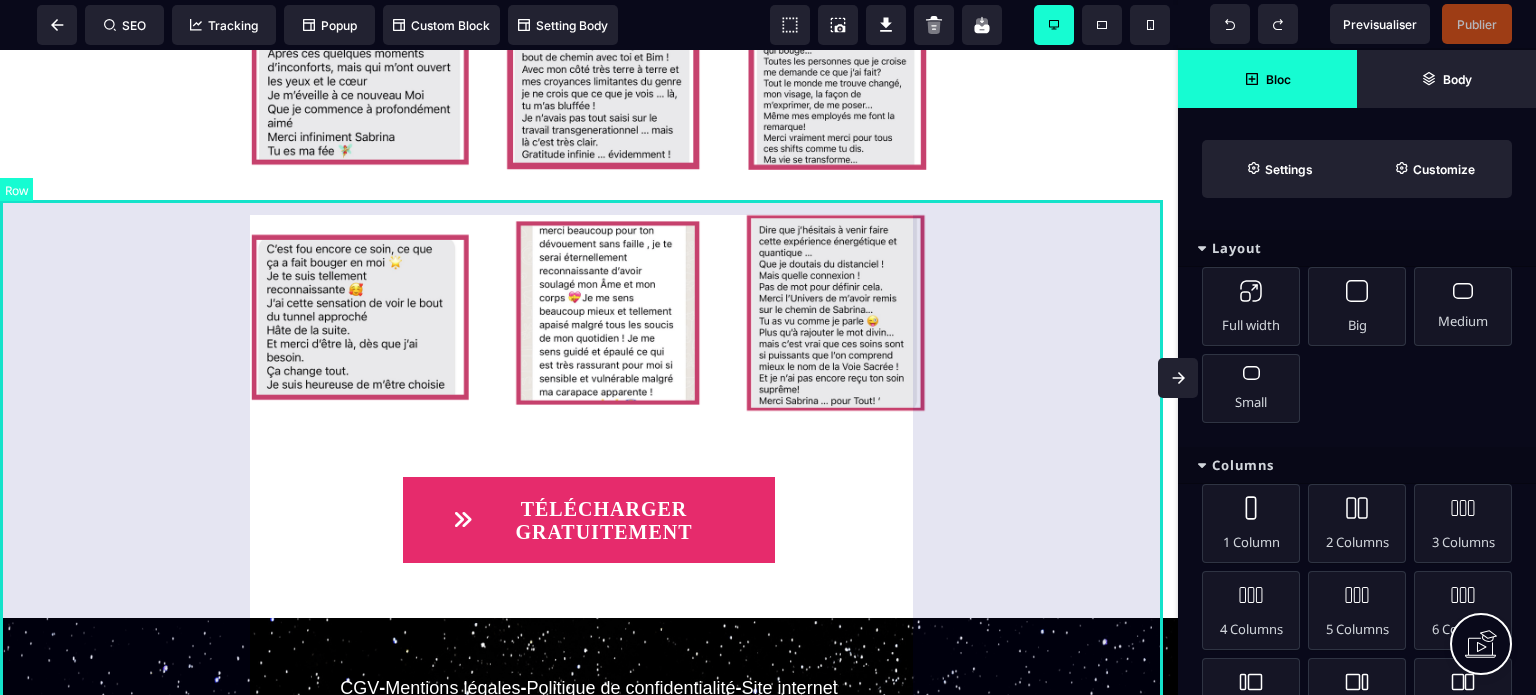 click on "TÉLÉCHARGER GRATUITEMENT" at bounding box center (589, 227) 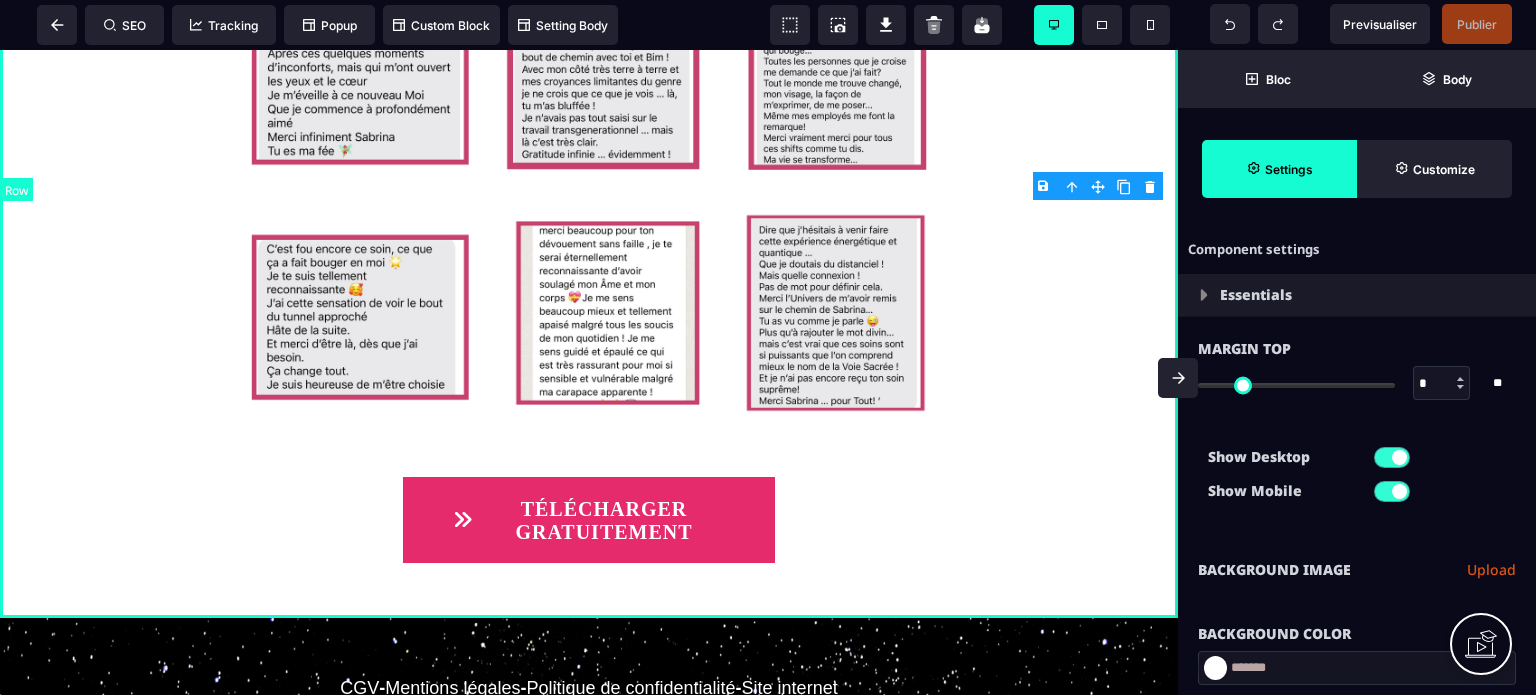 type on "*" 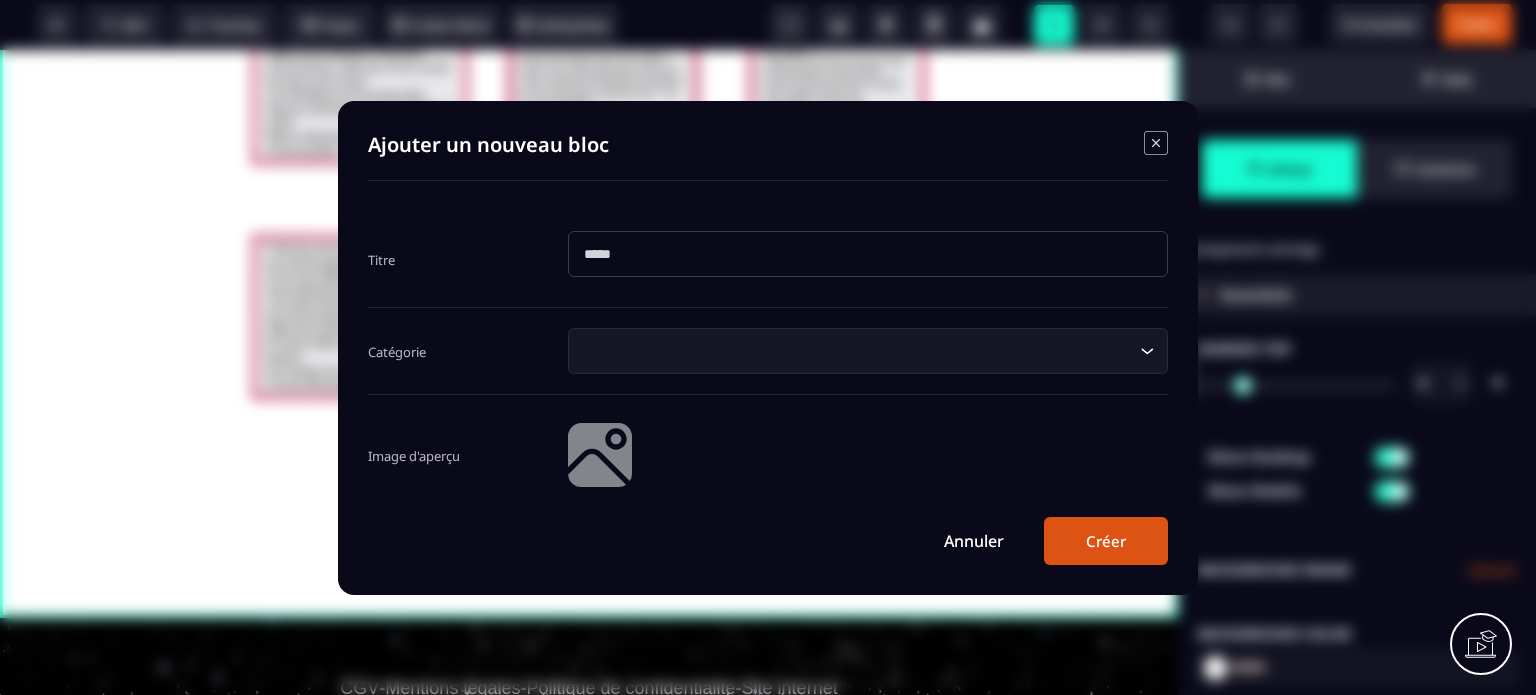 click on "B I U S
A *******
plus
Row
SEO
Big" at bounding box center (768, 347) 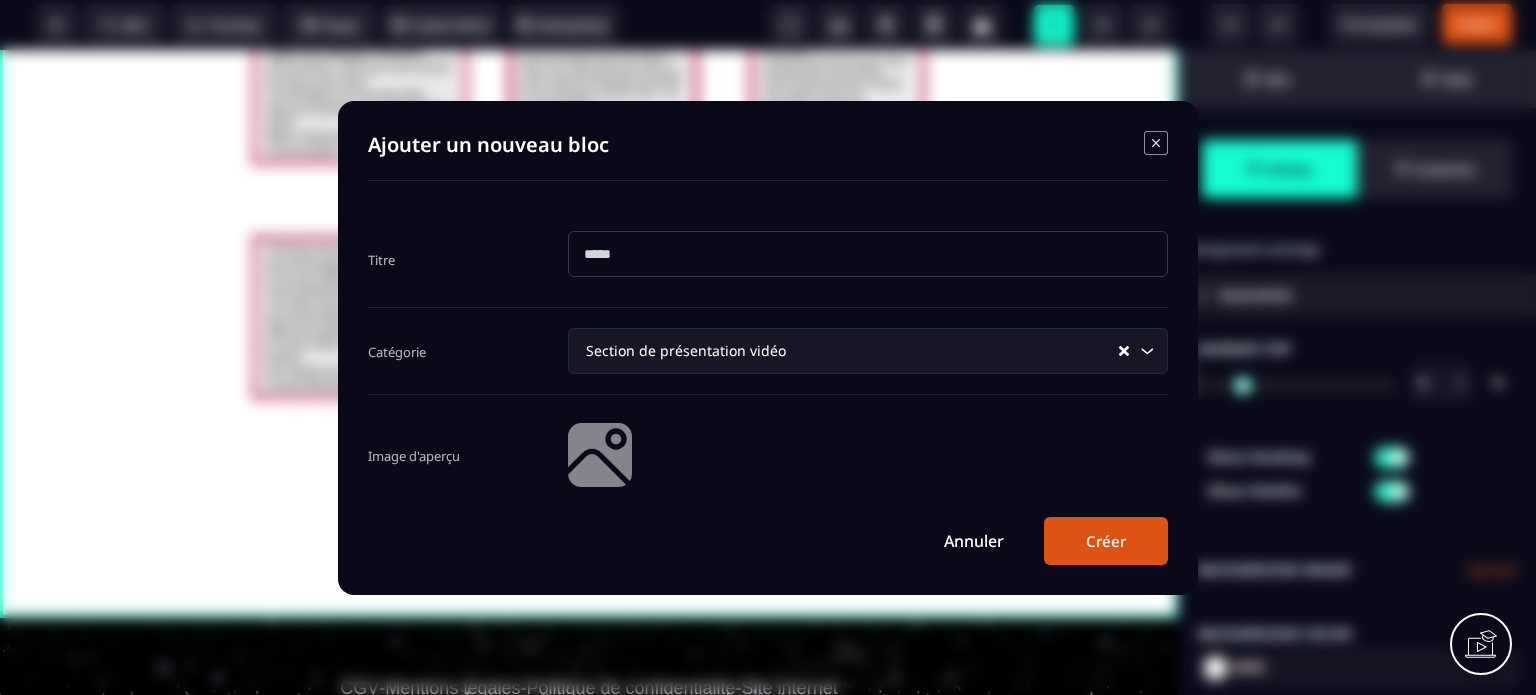 click at bounding box center [868, 254] 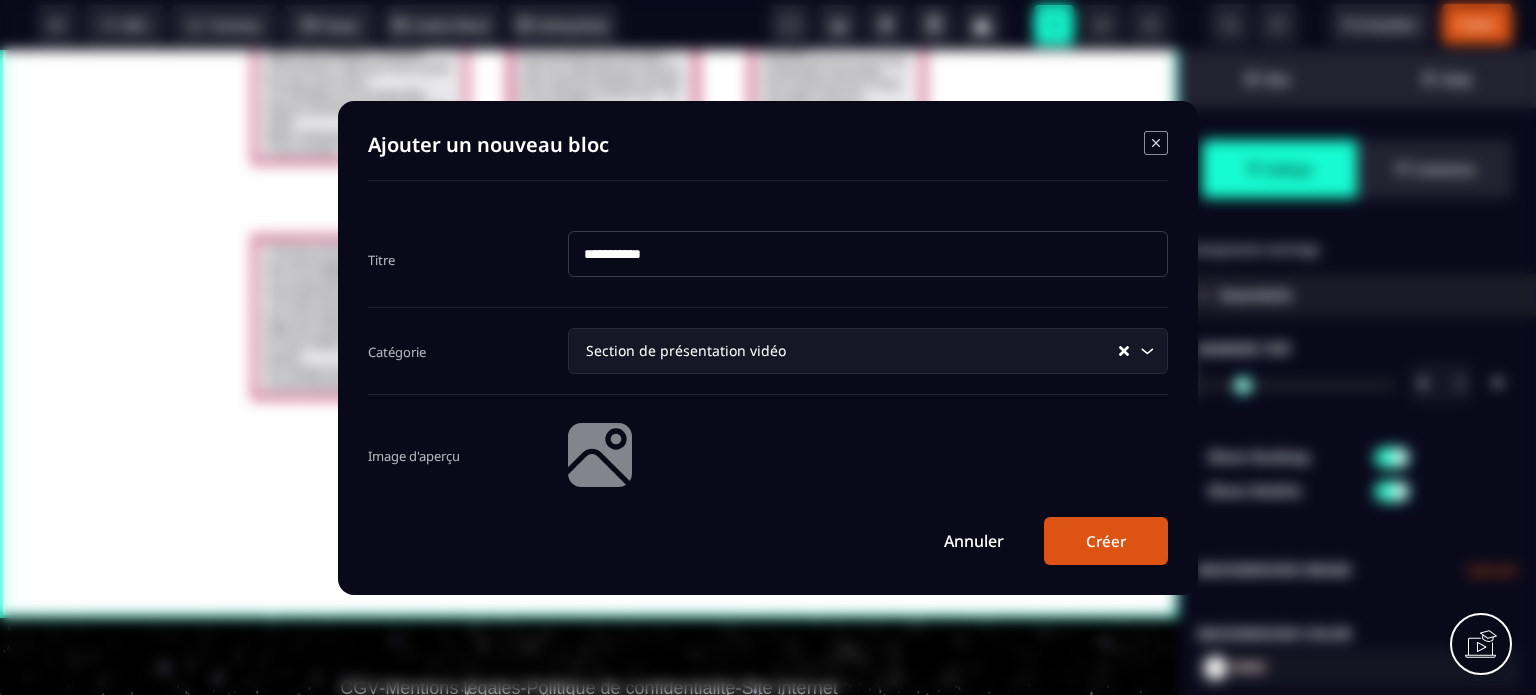 type on "**********" 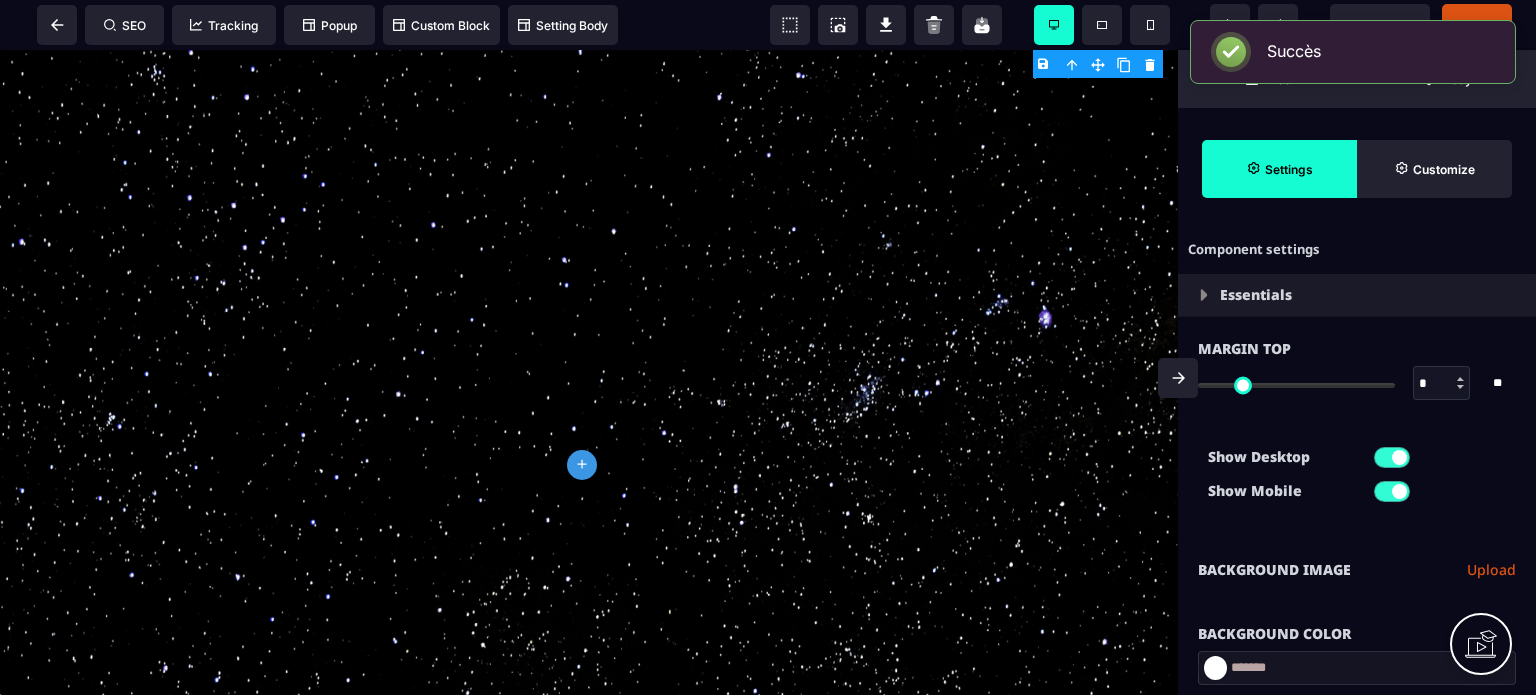 scroll, scrollTop: 8040, scrollLeft: 0, axis: vertical 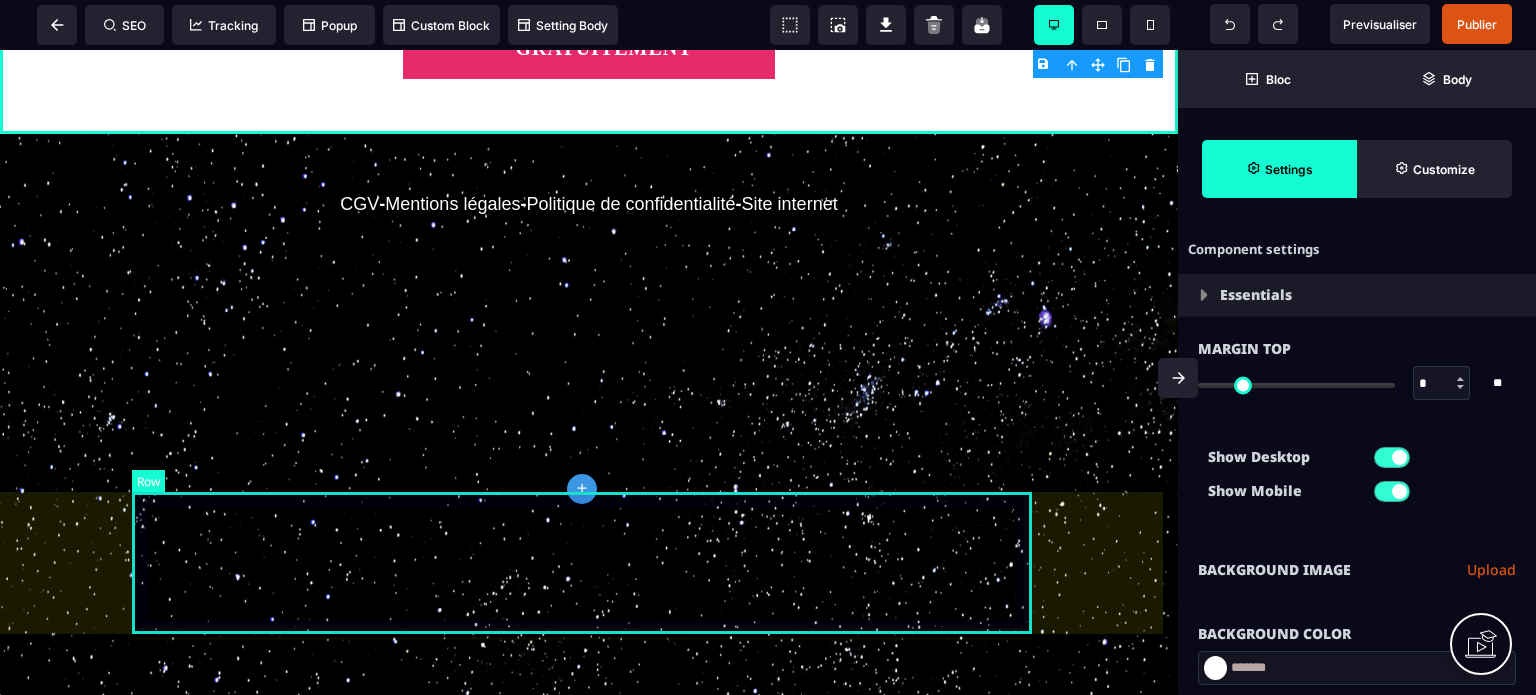 click on "CGV  -   Mentions légales  -  Politique de confidentialité  -  Site internet" at bounding box center [589, 204] 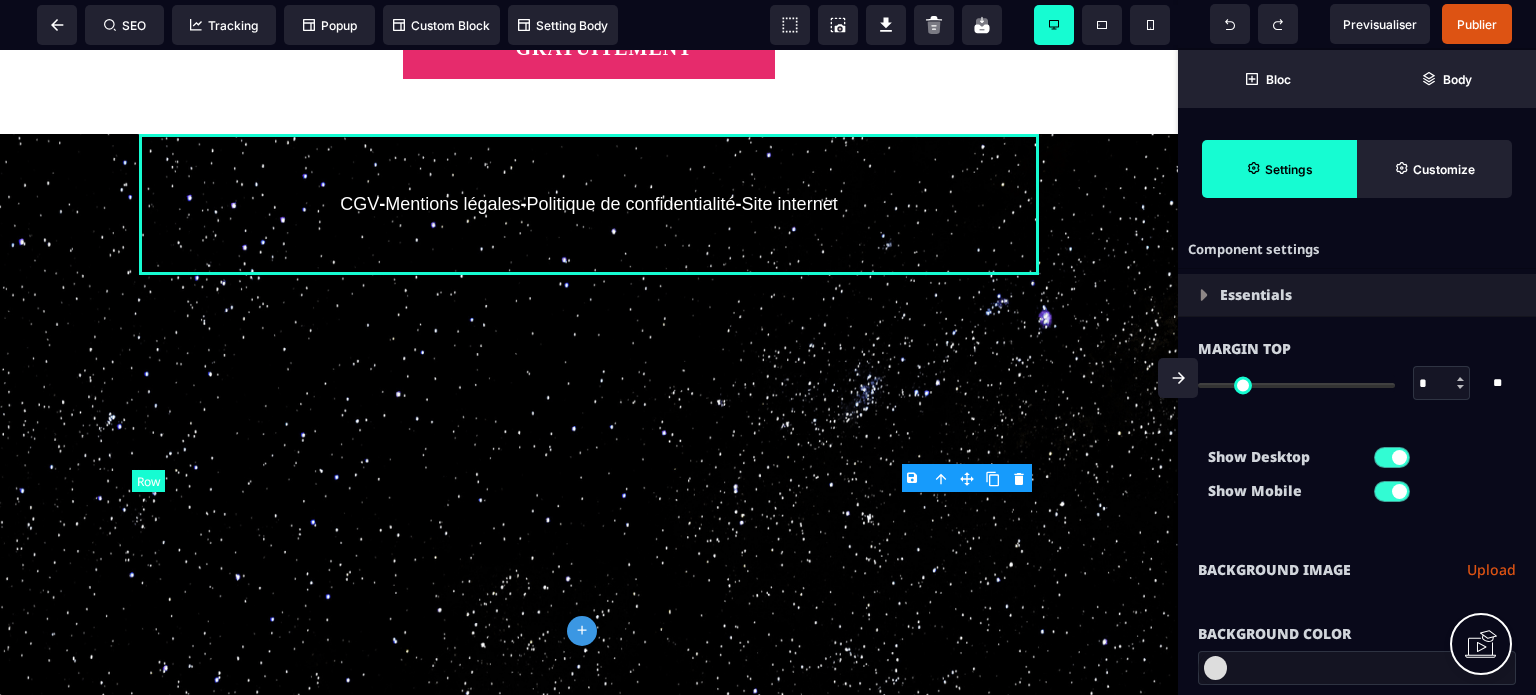 type on "*" 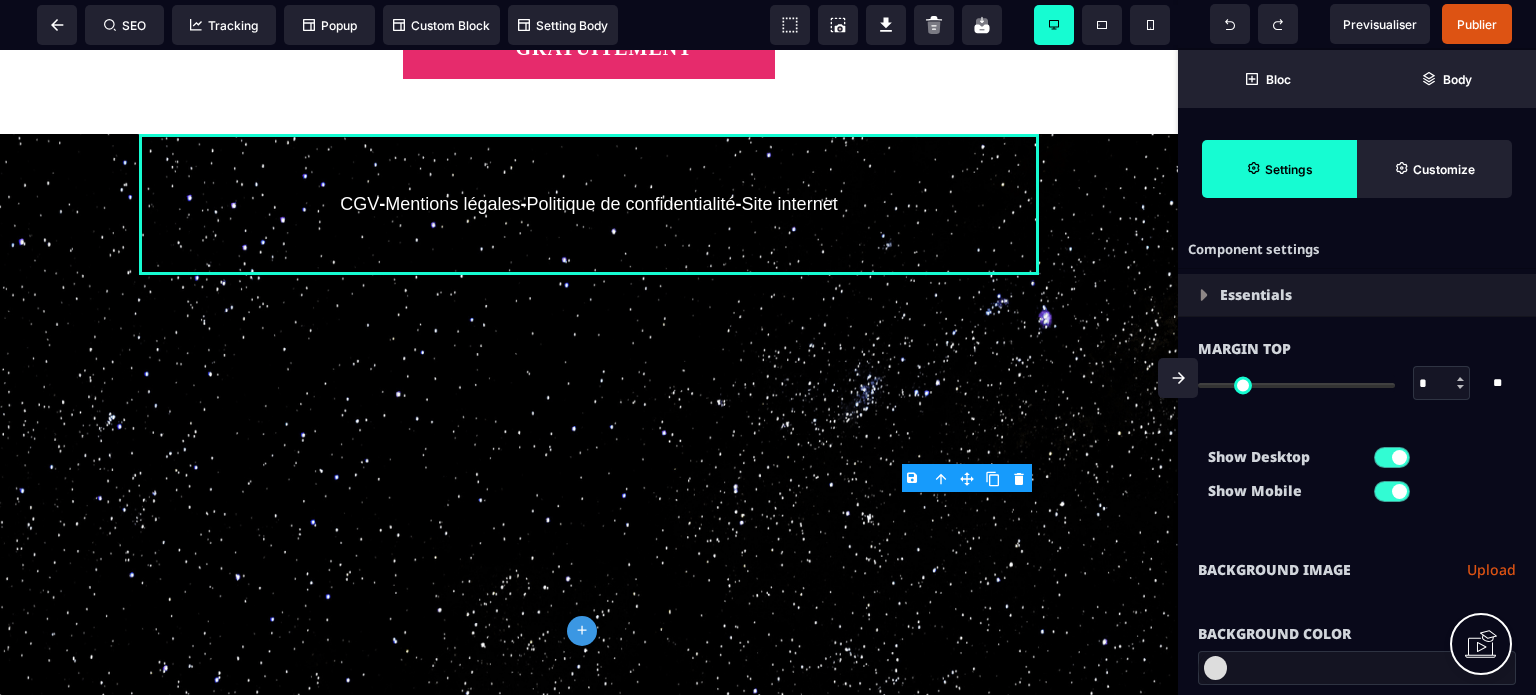 click on "B I U S
A *******
plus
Row
SEO
Big" at bounding box center [768, 347] 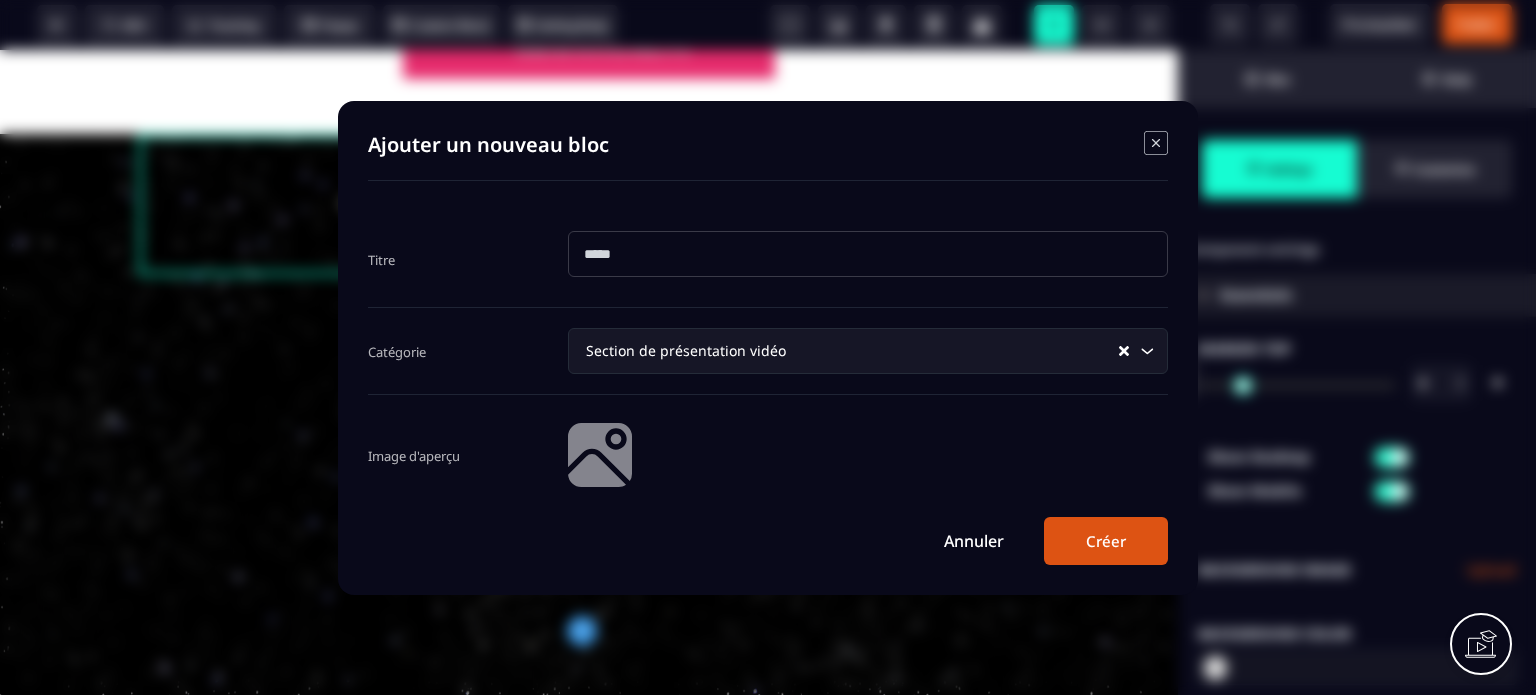 click at bounding box center (868, 254) 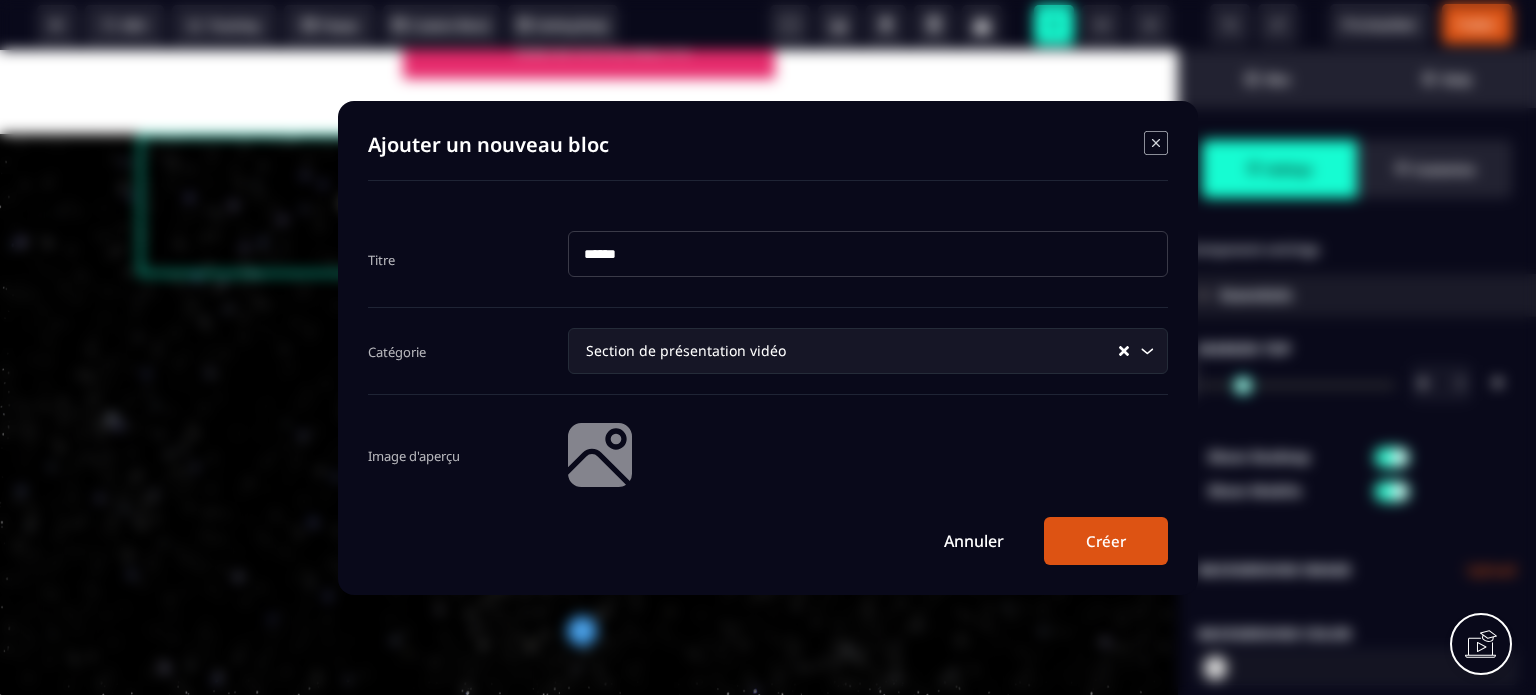 type on "******" 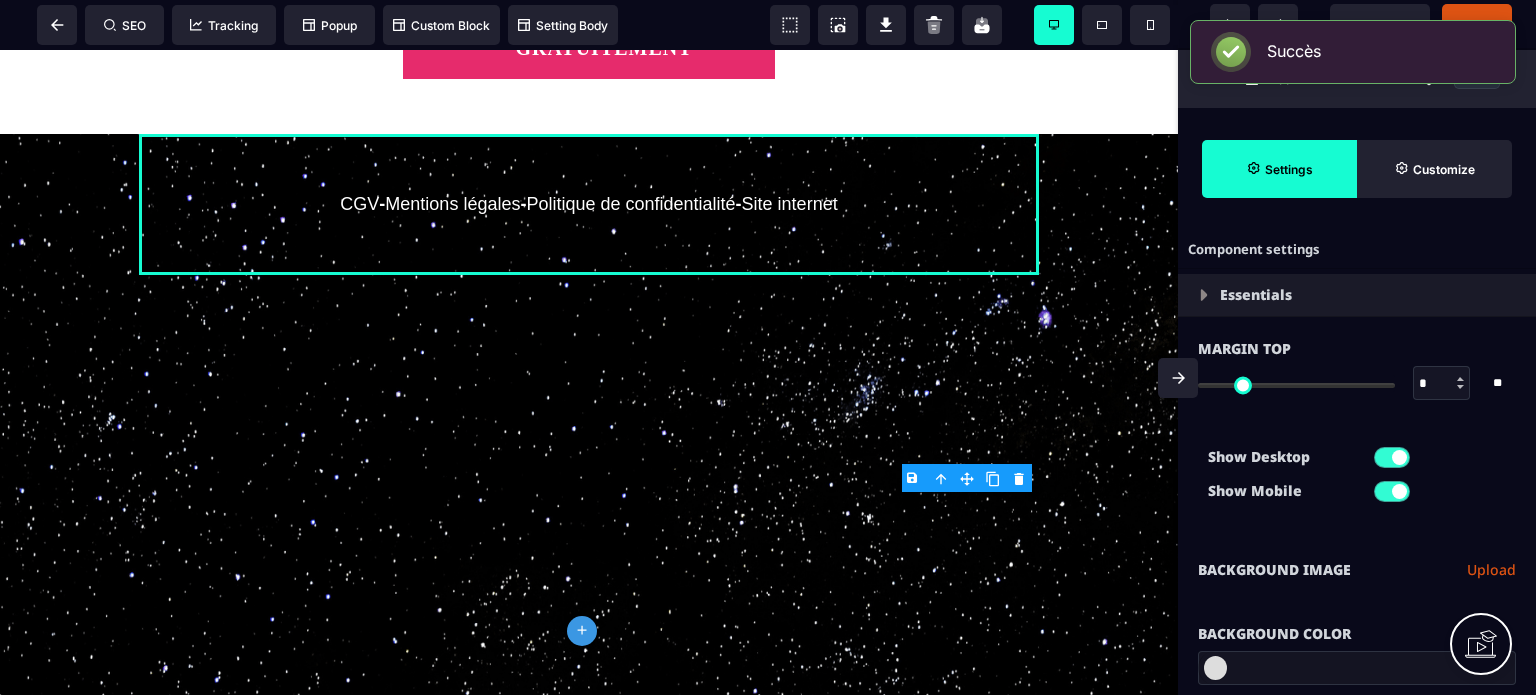 click on "Publier" at bounding box center [1477, 24] 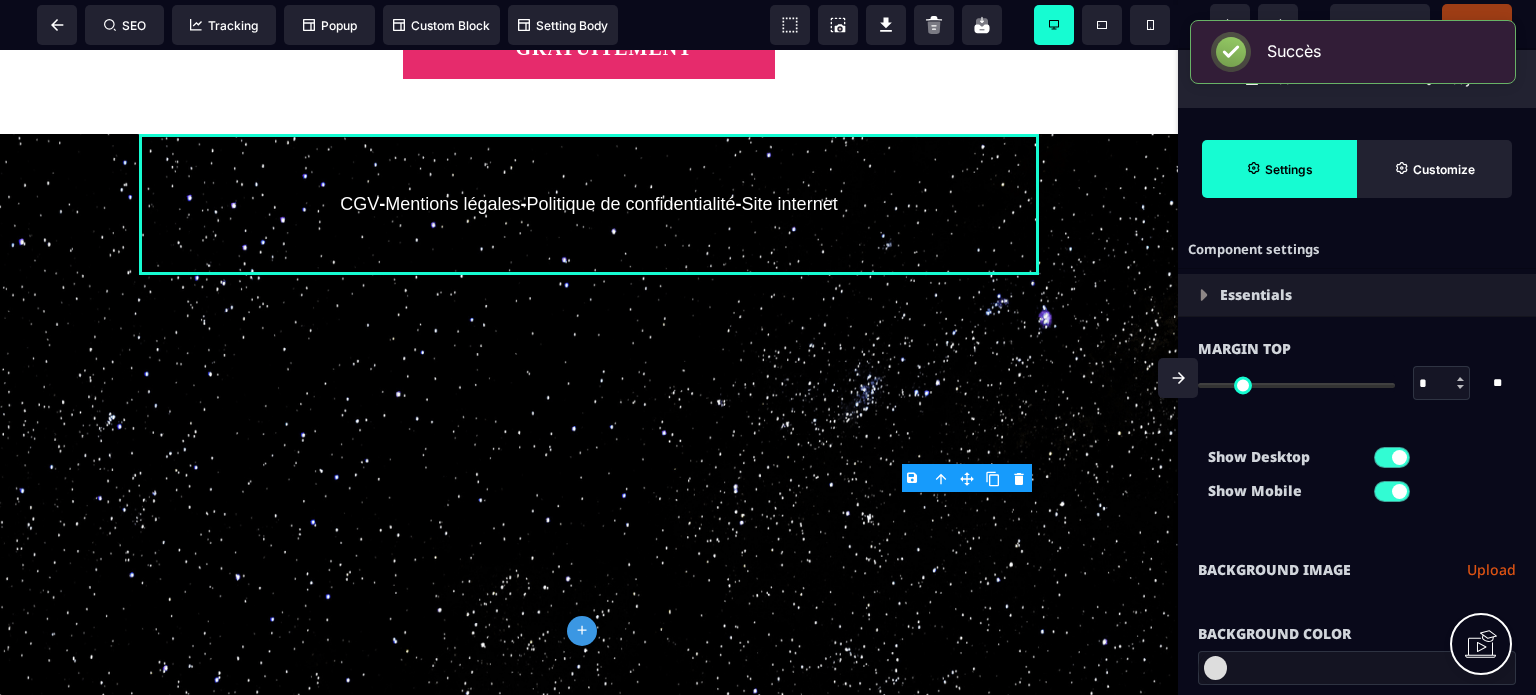 click 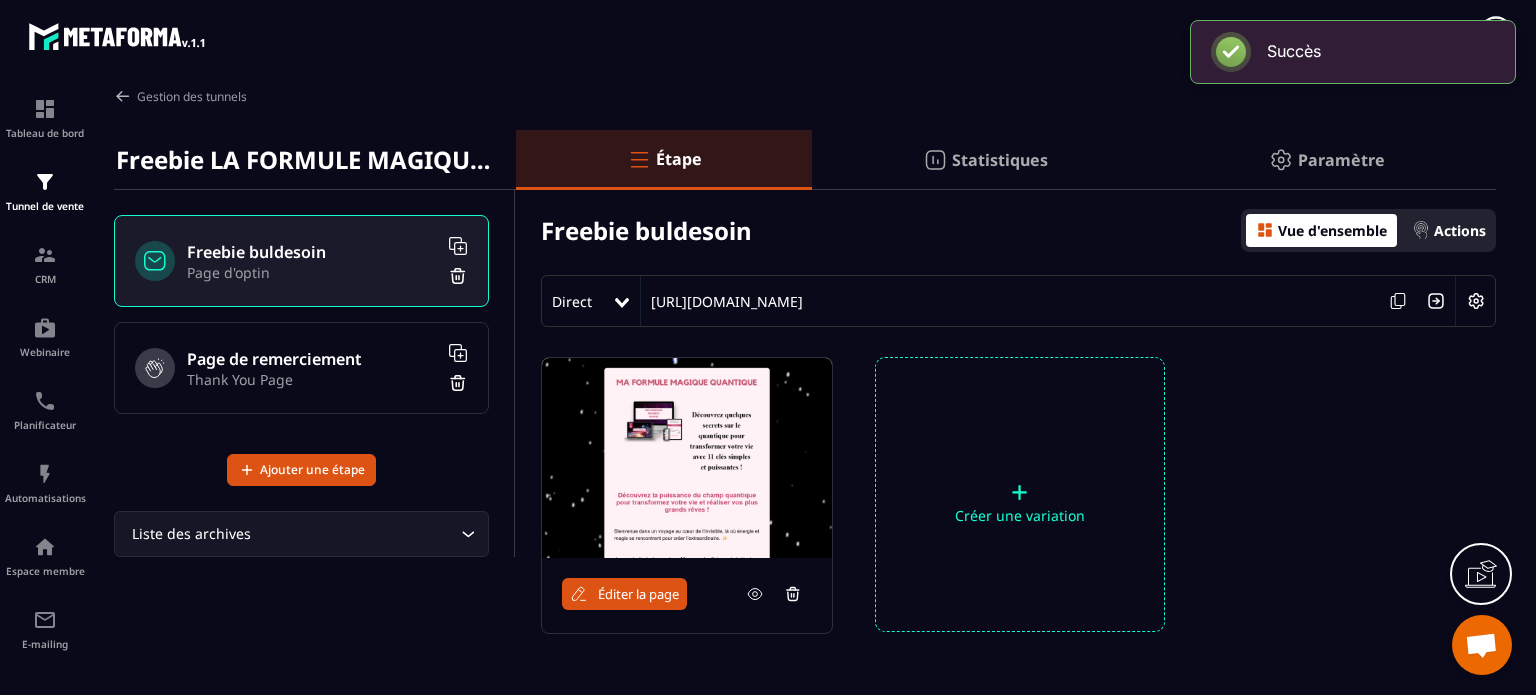 click on "Page de remerciement" at bounding box center [312, 359] 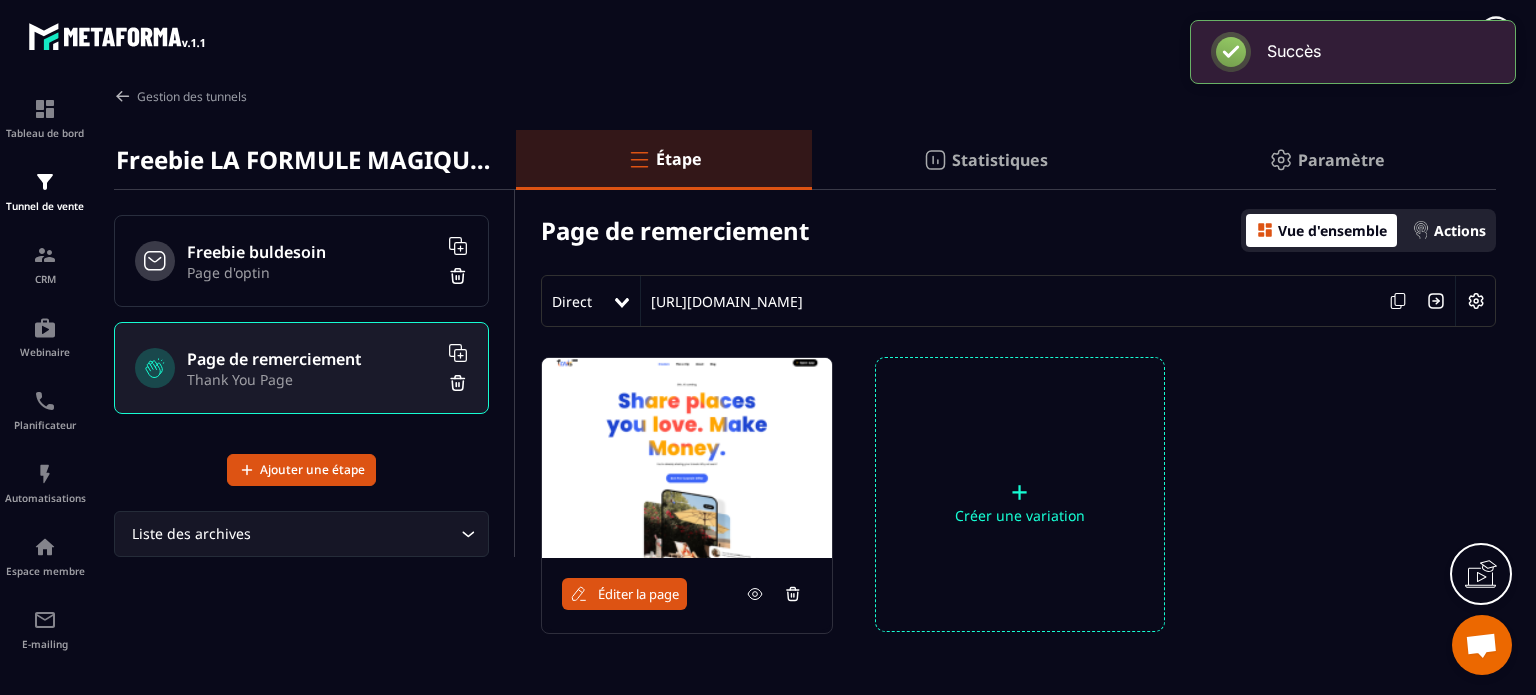 click on "Éditer la page" at bounding box center [638, 594] 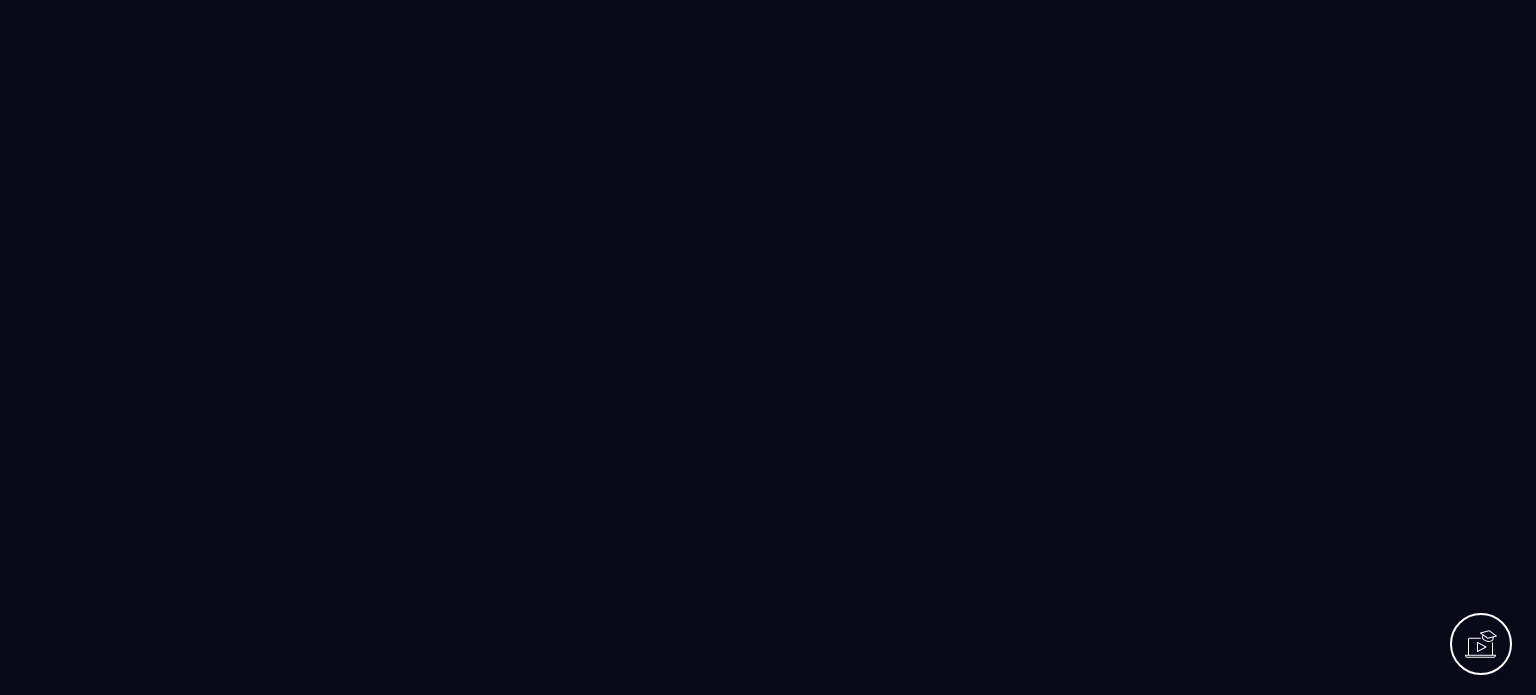 scroll, scrollTop: 0, scrollLeft: 0, axis: both 